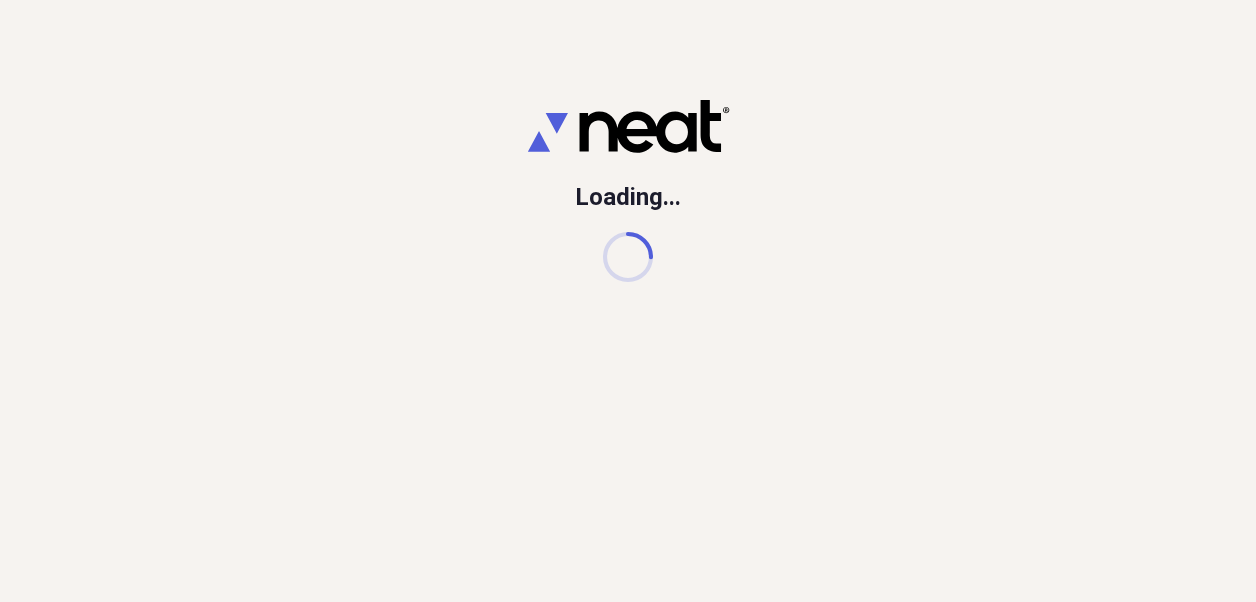 scroll, scrollTop: 0, scrollLeft: 0, axis: both 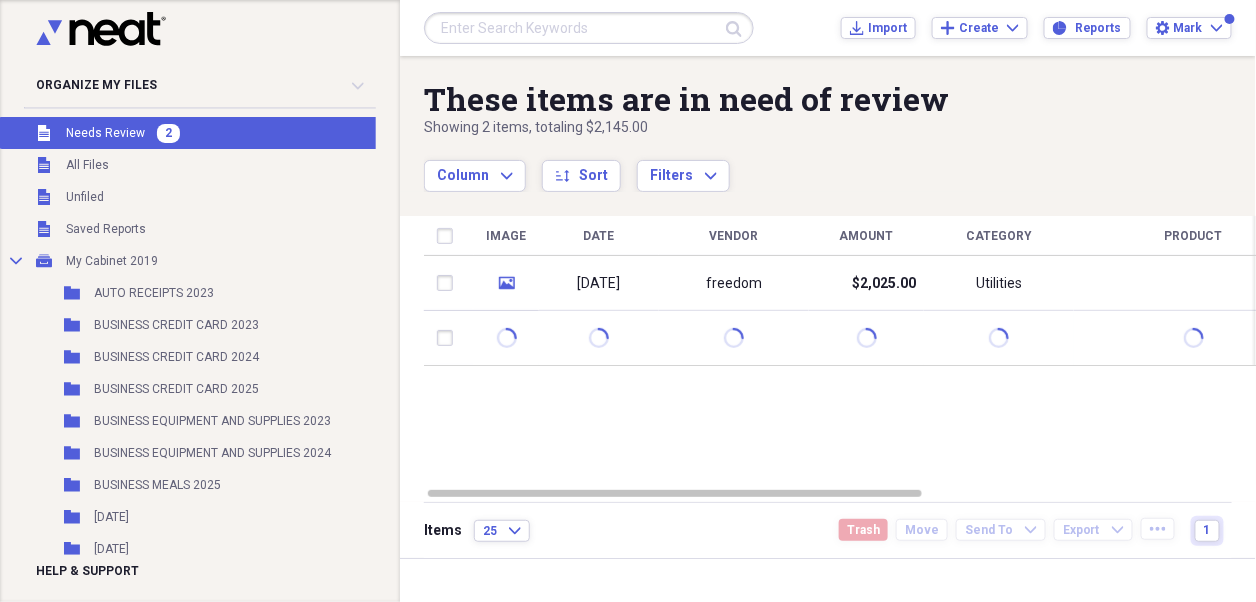 click on "Needs Review" at bounding box center [105, 133] 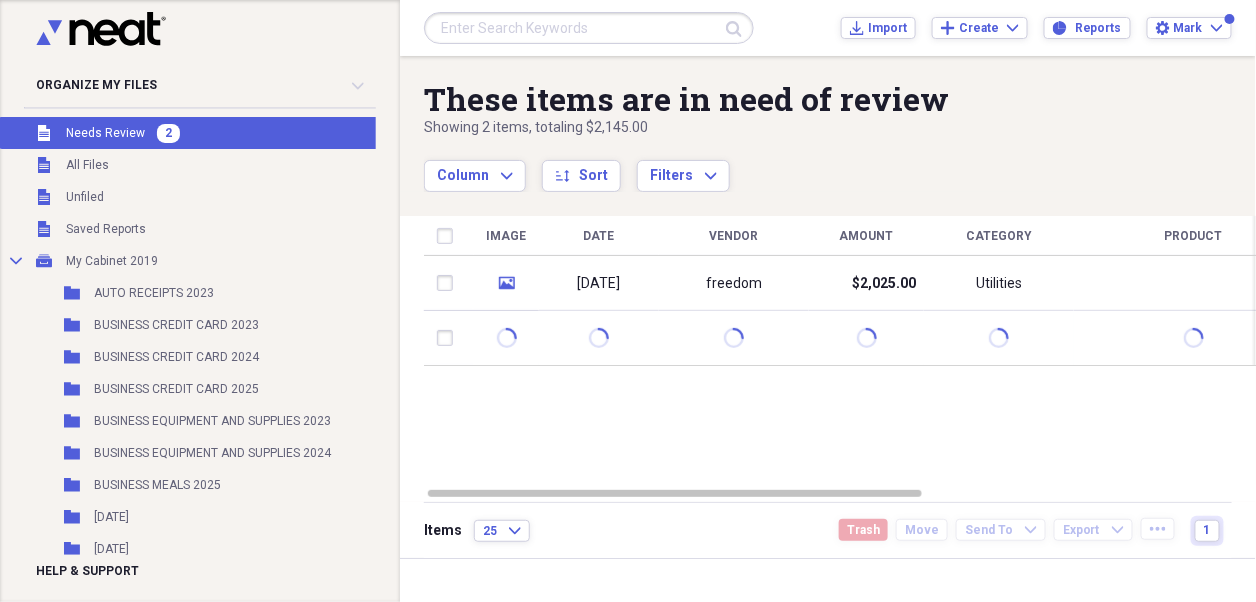 click on "Needs Review" at bounding box center (105, 133) 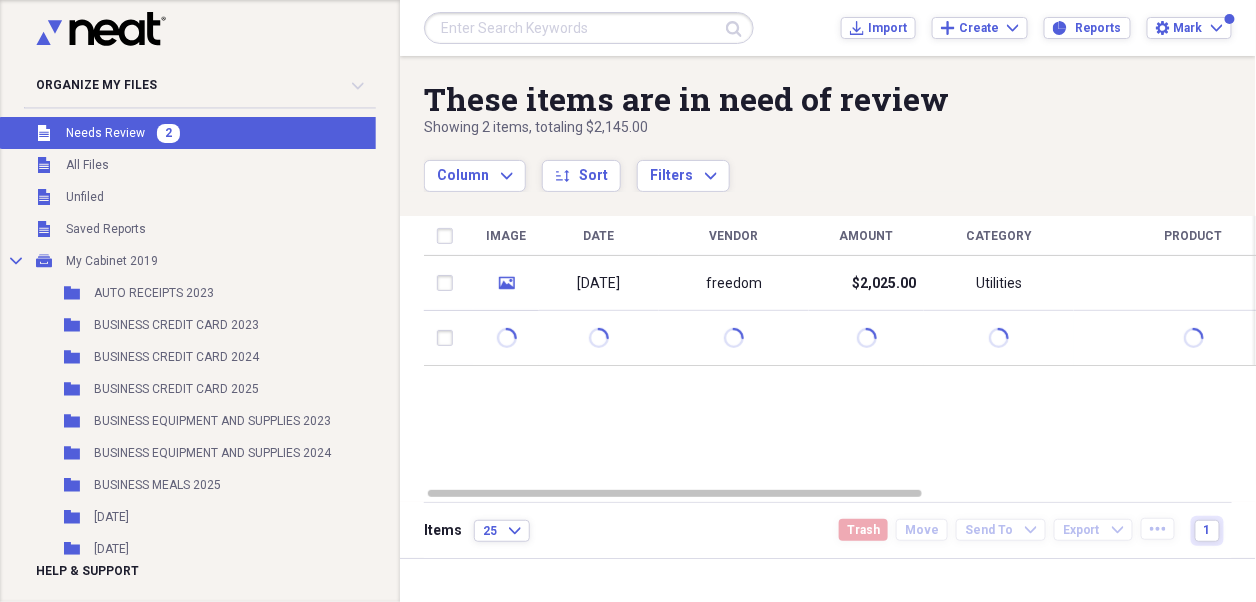 click on "Needs Review" at bounding box center (105, 133) 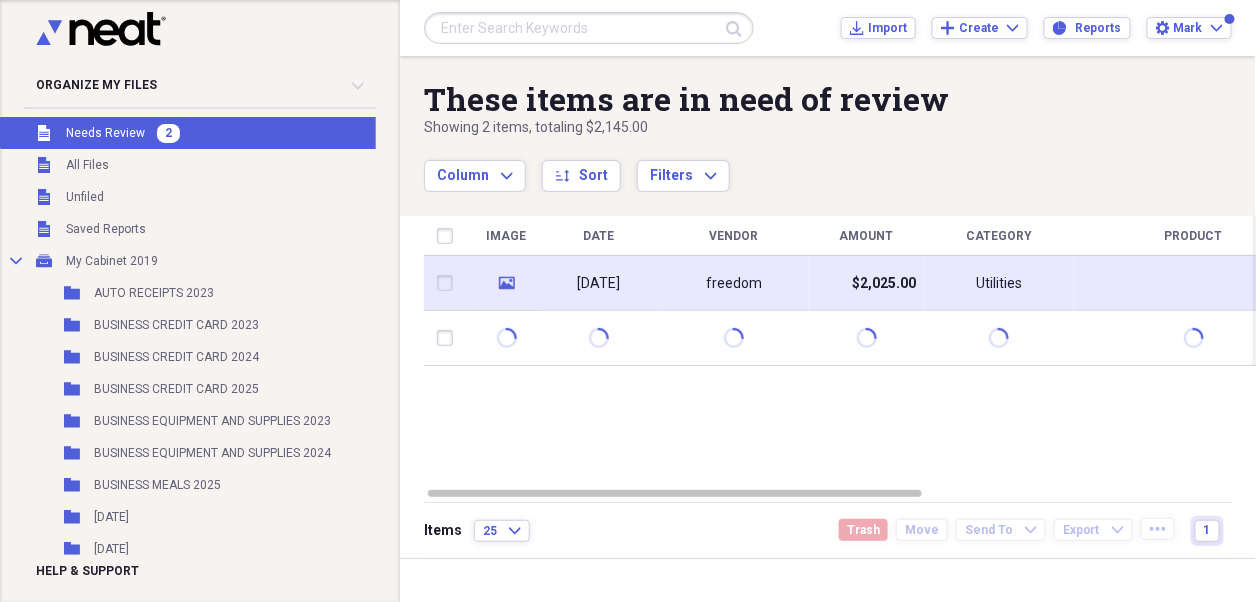 click on "[DATE]" at bounding box center (599, 284) 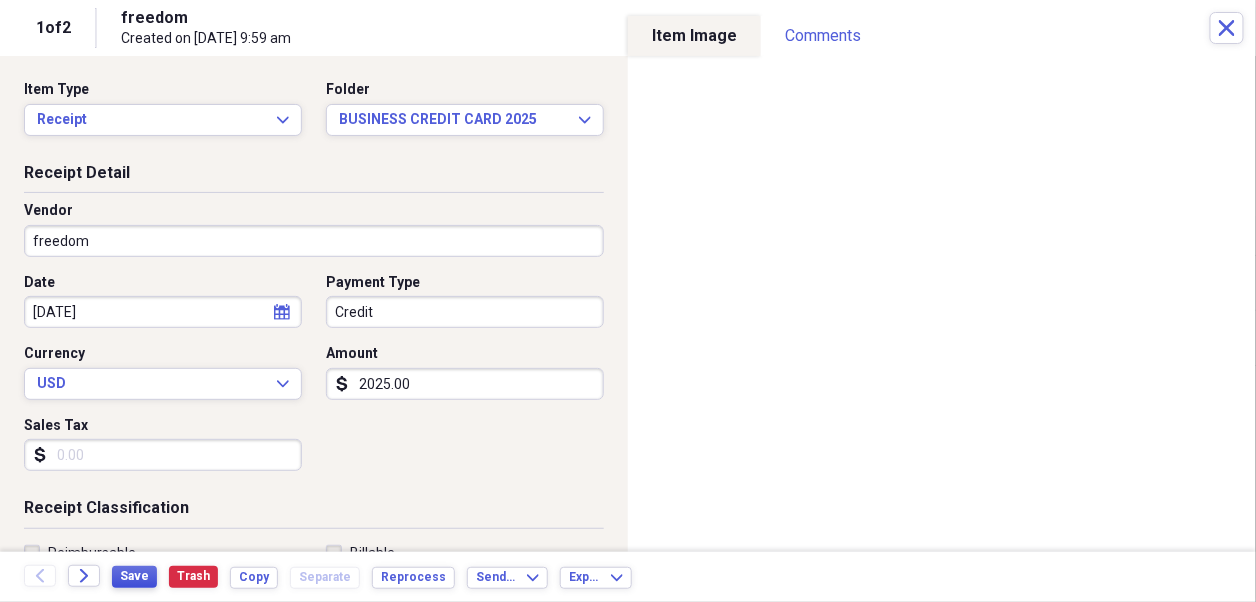 click on "Save" at bounding box center [134, 576] 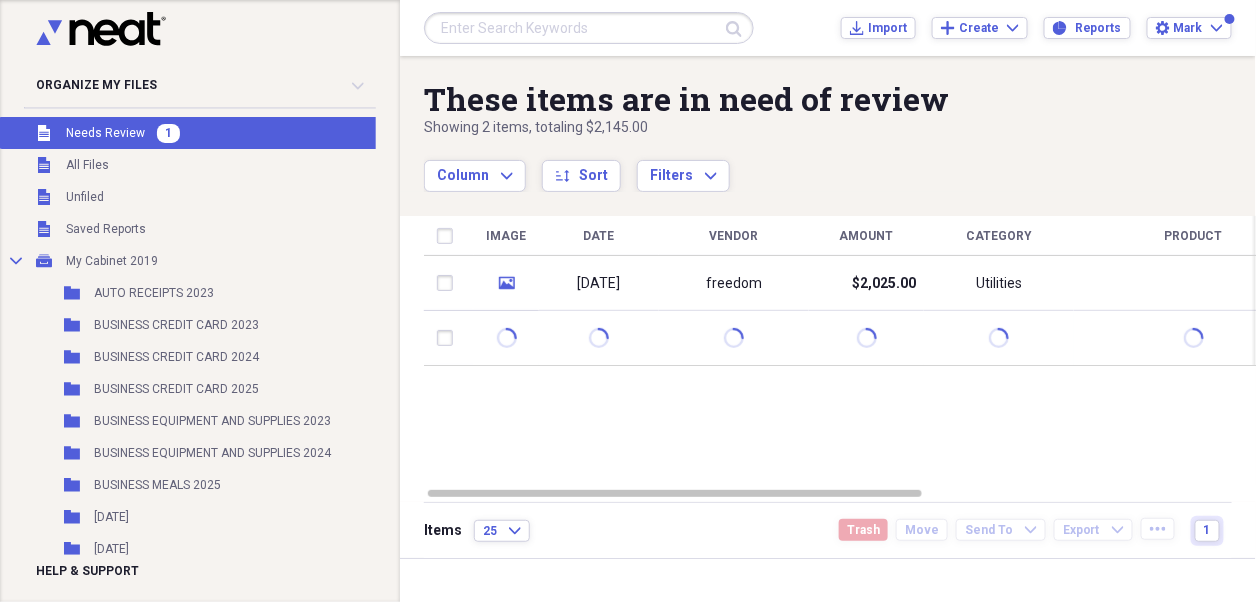 click on "Needs Review" at bounding box center (105, 133) 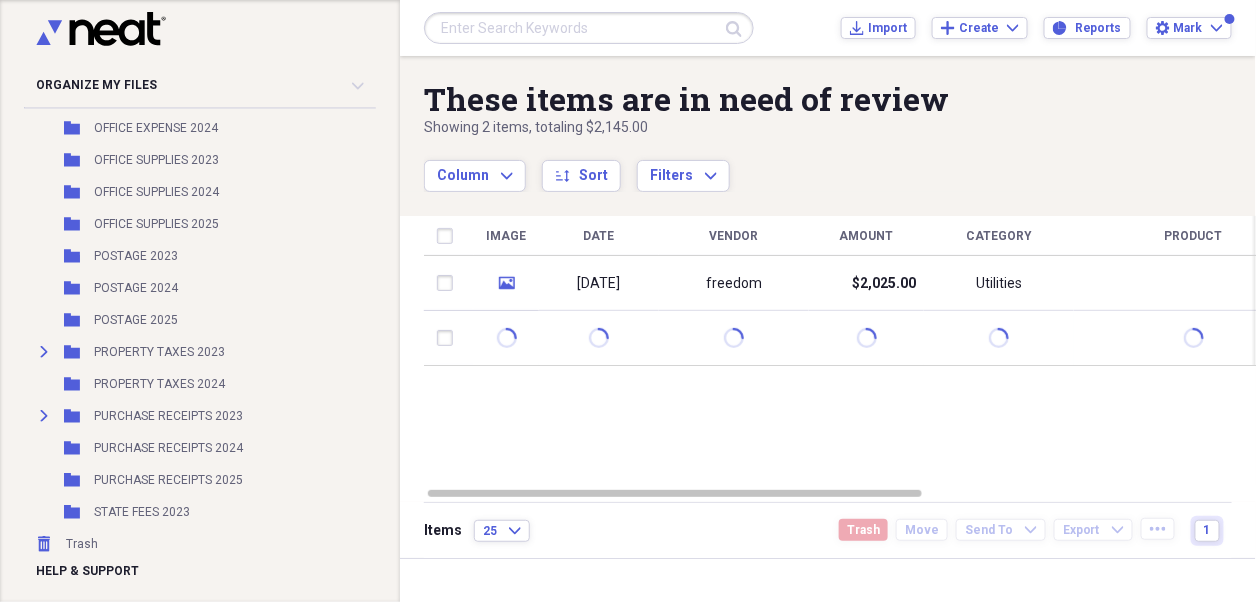 scroll, scrollTop: 886, scrollLeft: 0, axis: vertical 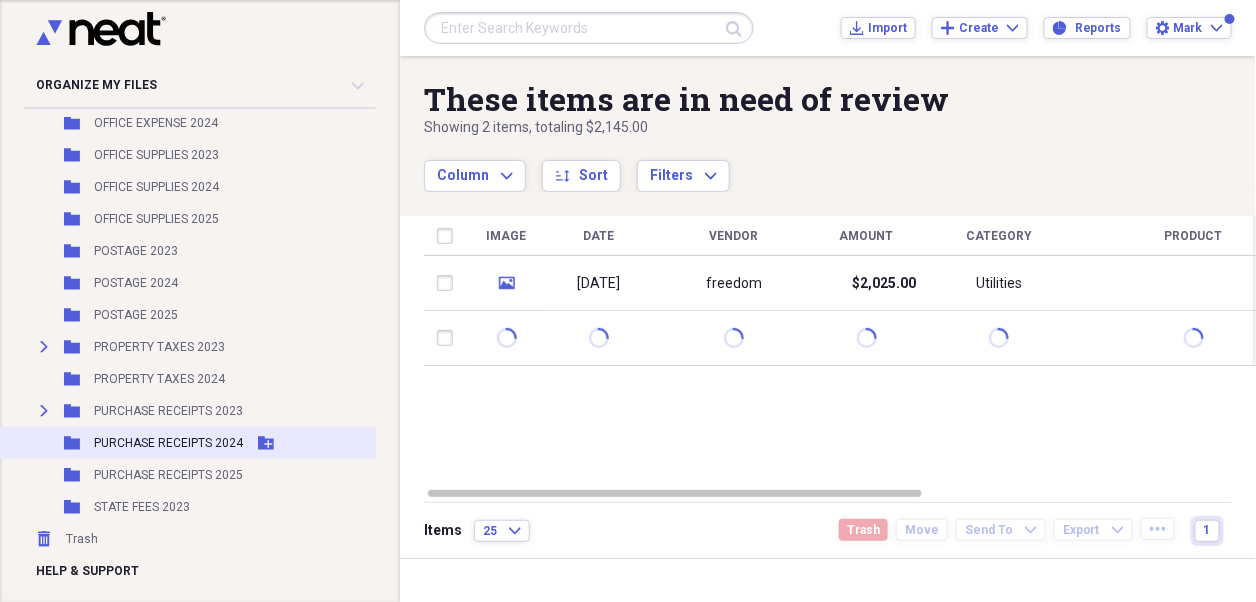 click on "Folder PURCHASE RECEIPTS 2024 Add Folder" at bounding box center [196, 443] 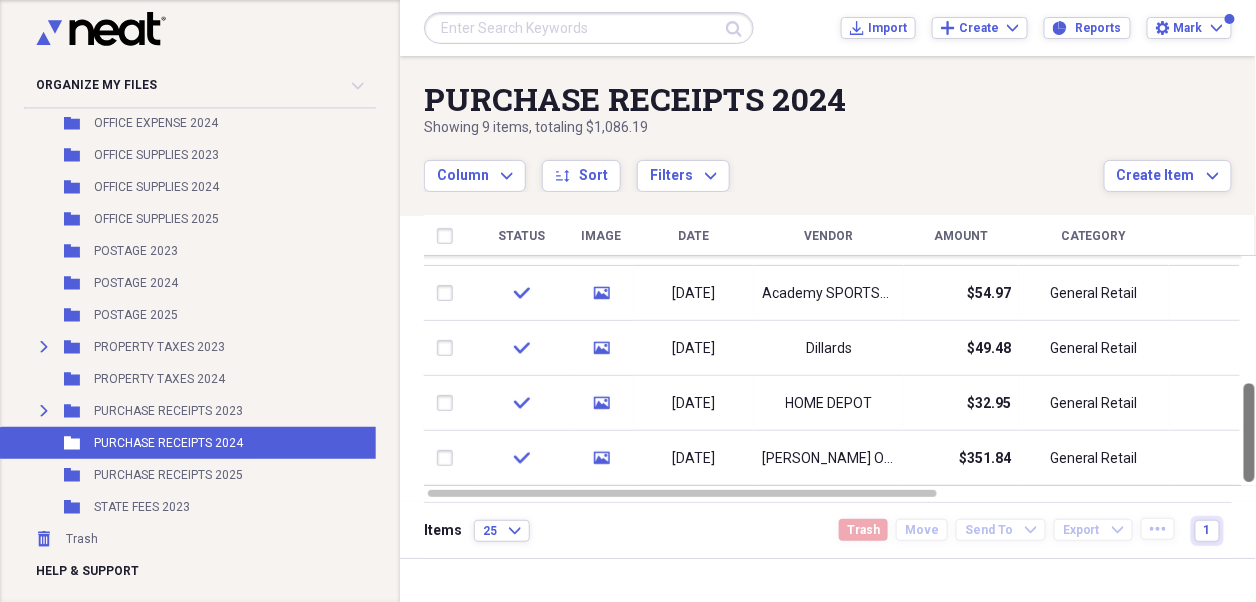 drag, startPoint x: 1247, startPoint y: 286, endPoint x: 1255, endPoint y: 444, distance: 158.20241 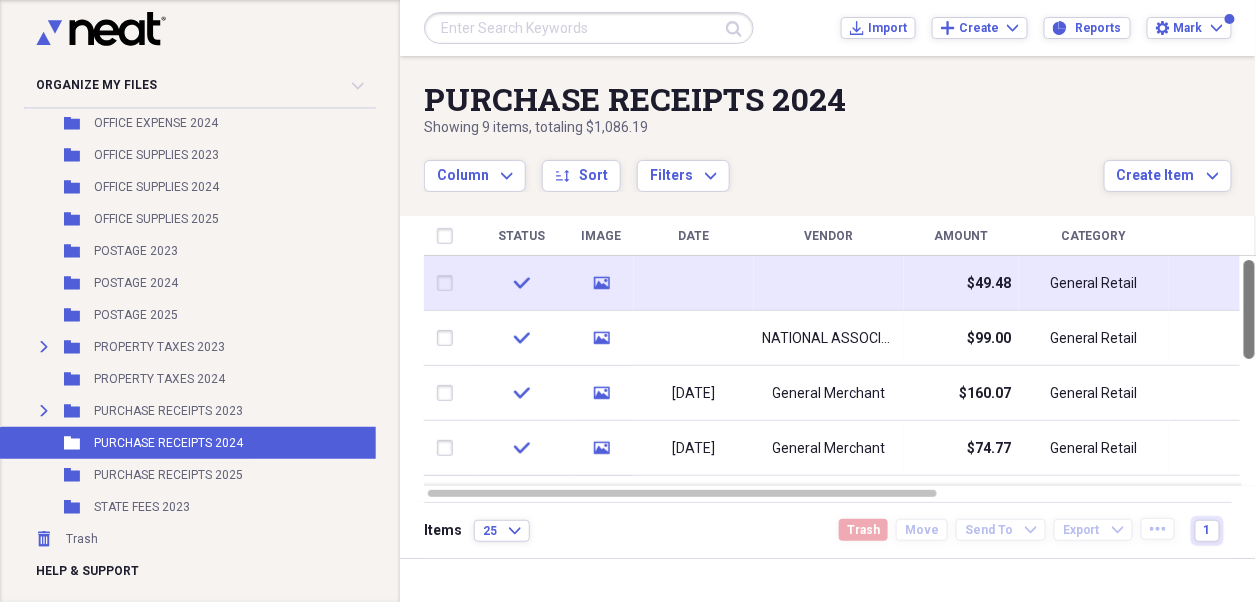 drag, startPoint x: 1251, startPoint y: 439, endPoint x: 1238, endPoint y: 292, distance: 147.57372 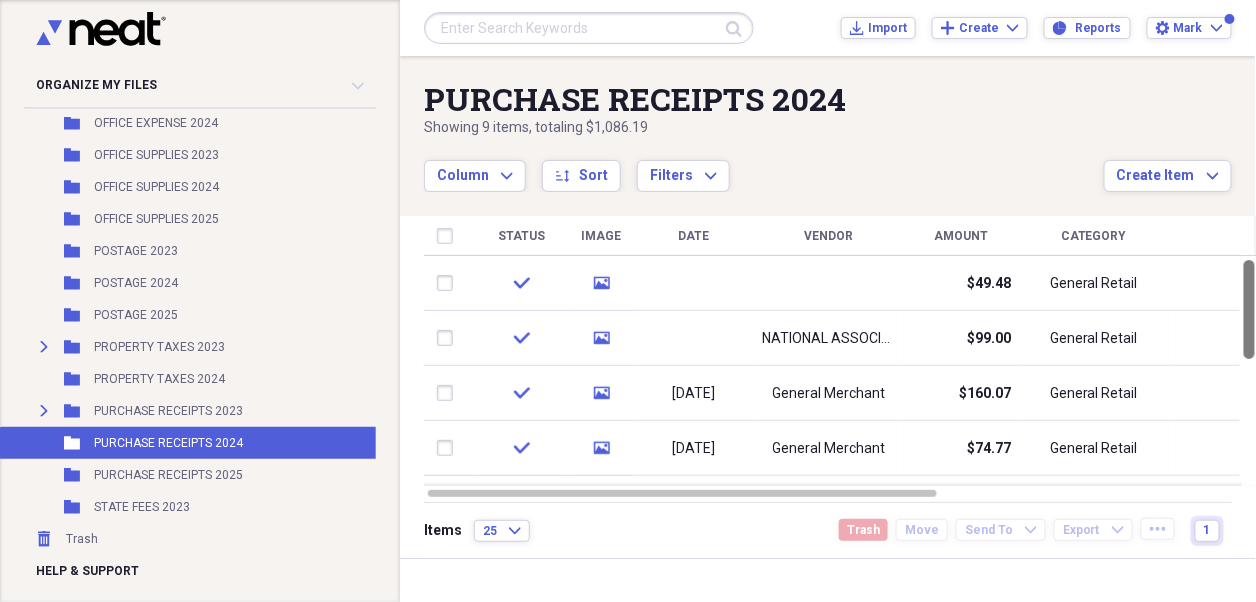 drag, startPoint x: 1246, startPoint y: 315, endPoint x: 1224, endPoint y: 224, distance: 93.62158 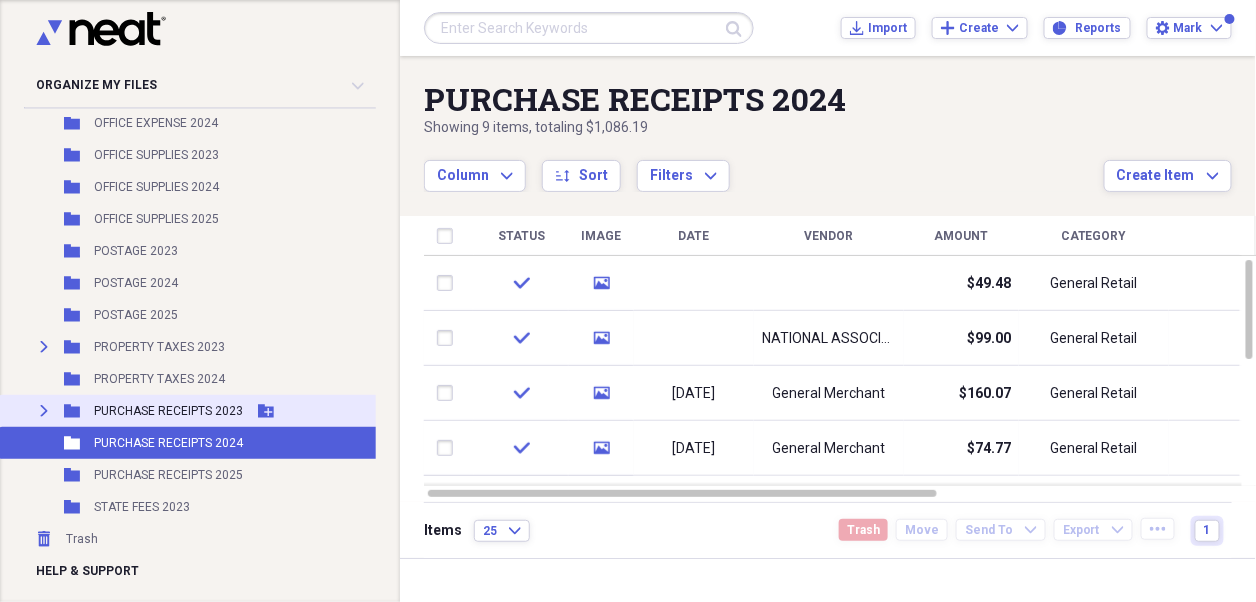 click on "PURCHASE RECEIPTS 2023" at bounding box center (168, 411) 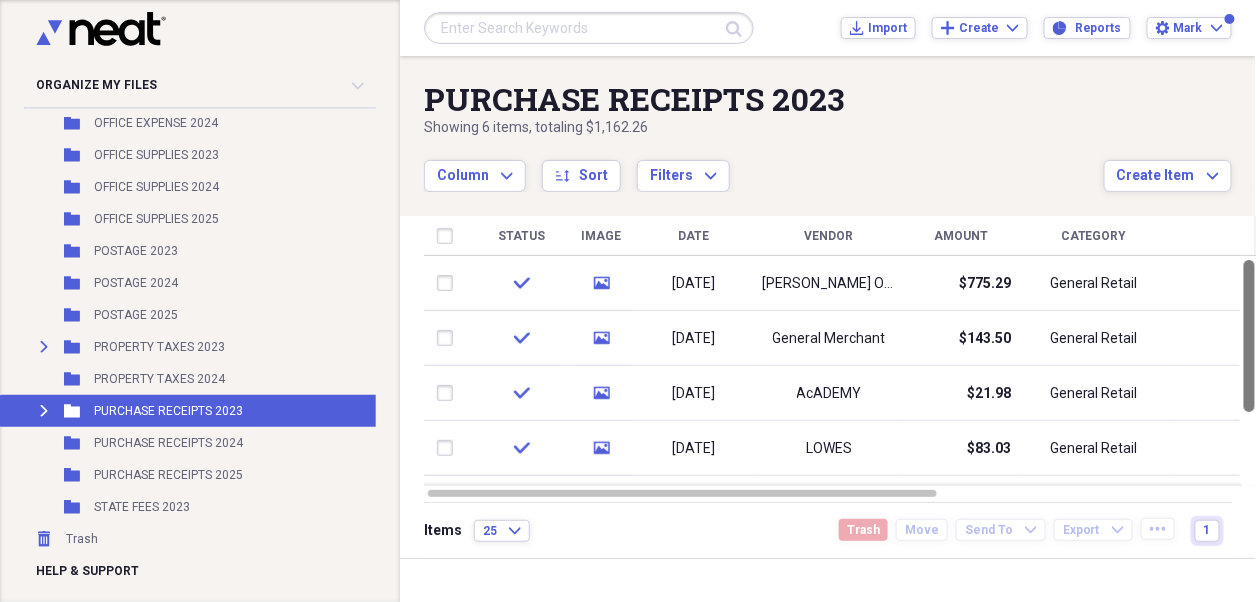 drag, startPoint x: 1247, startPoint y: 269, endPoint x: 1227, endPoint y: 204, distance: 68.007355 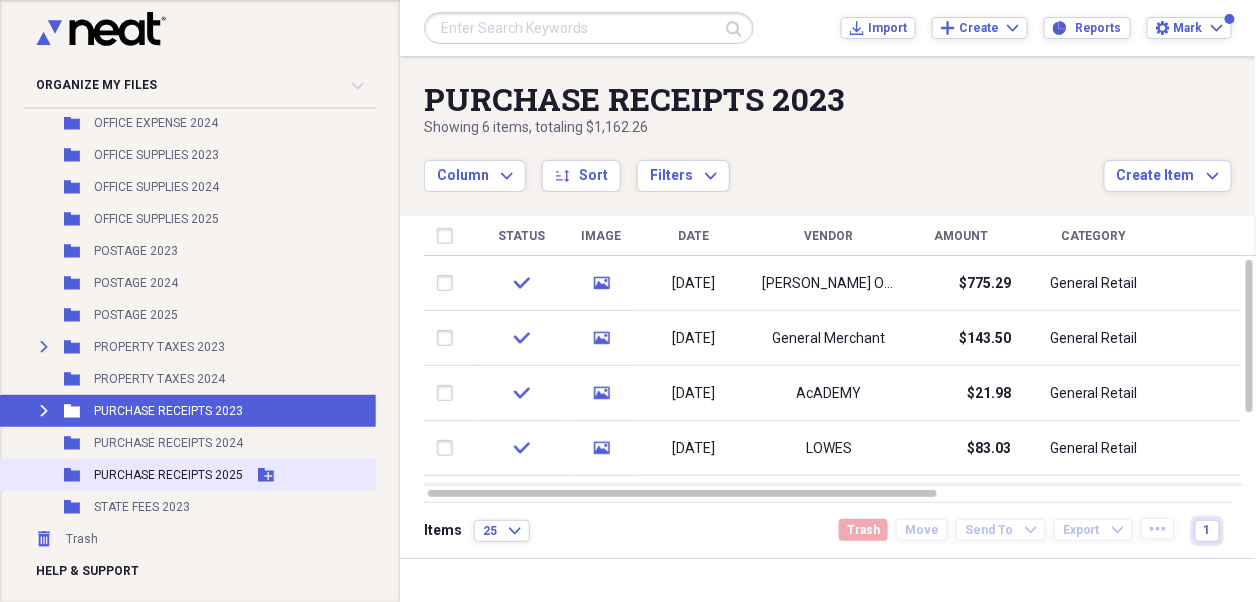 click on "PURCHASE RECEIPTS 2025" at bounding box center [168, 475] 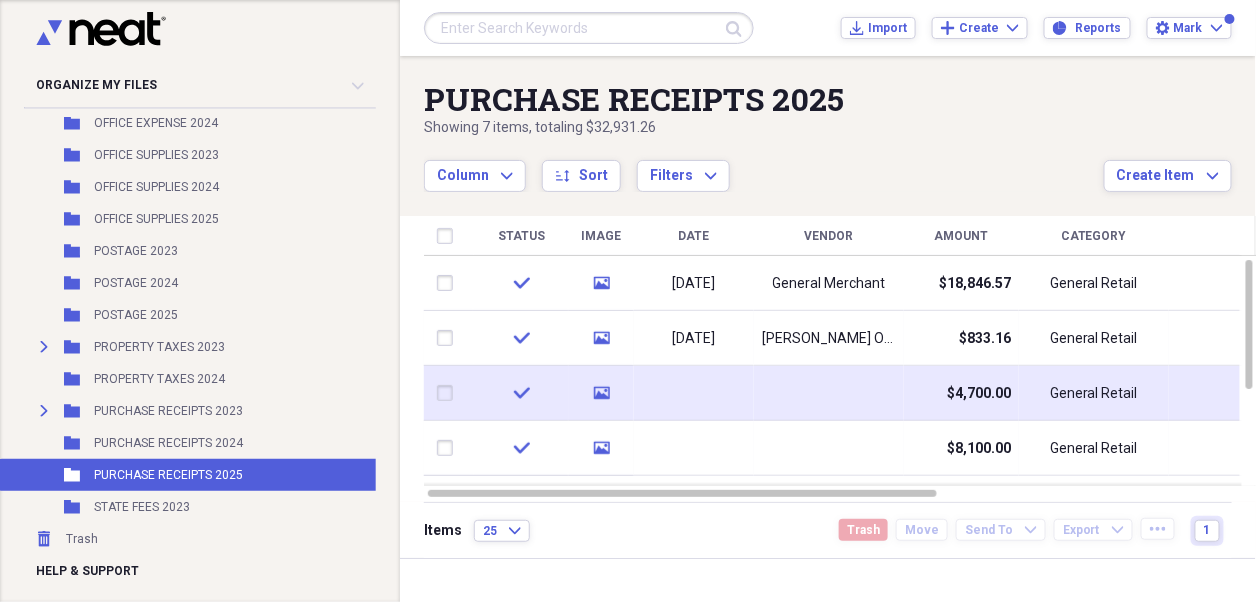 click on "$4,700.00" at bounding box center (979, 394) 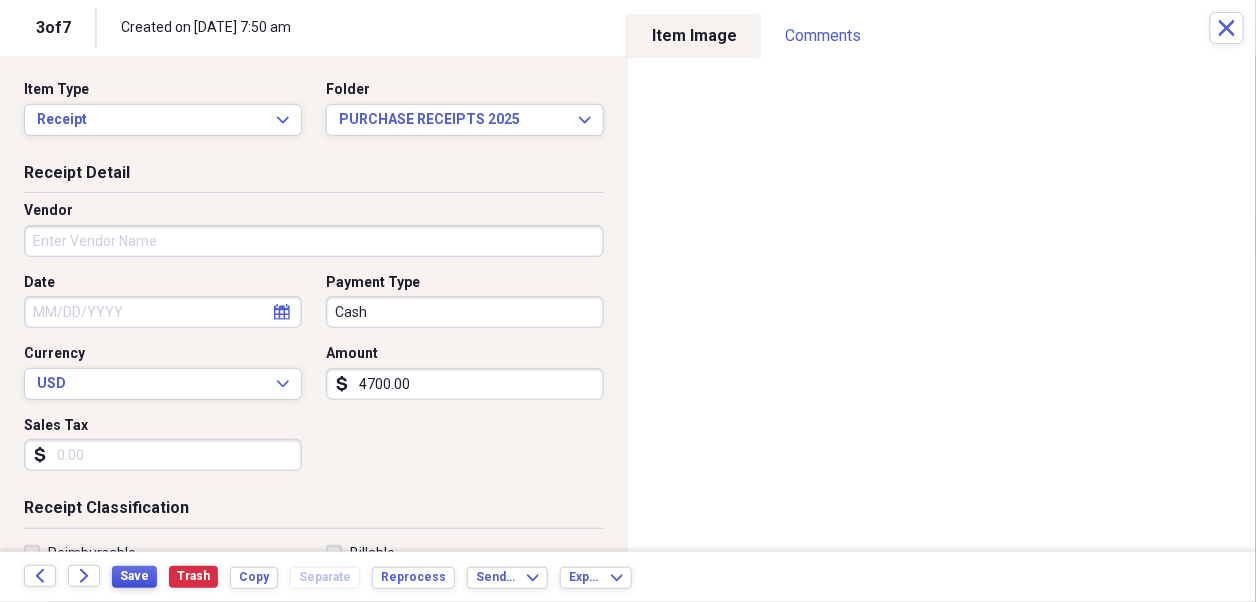 click on "Save" at bounding box center (134, 576) 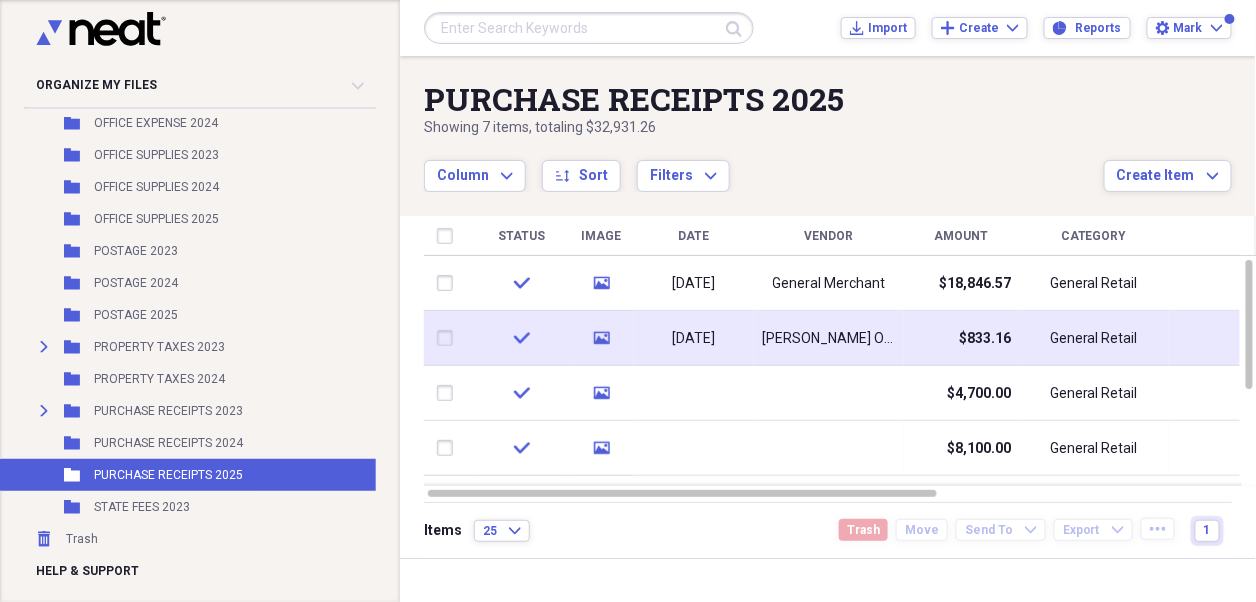 click on "[DATE]" at bounding box center (694, 339) 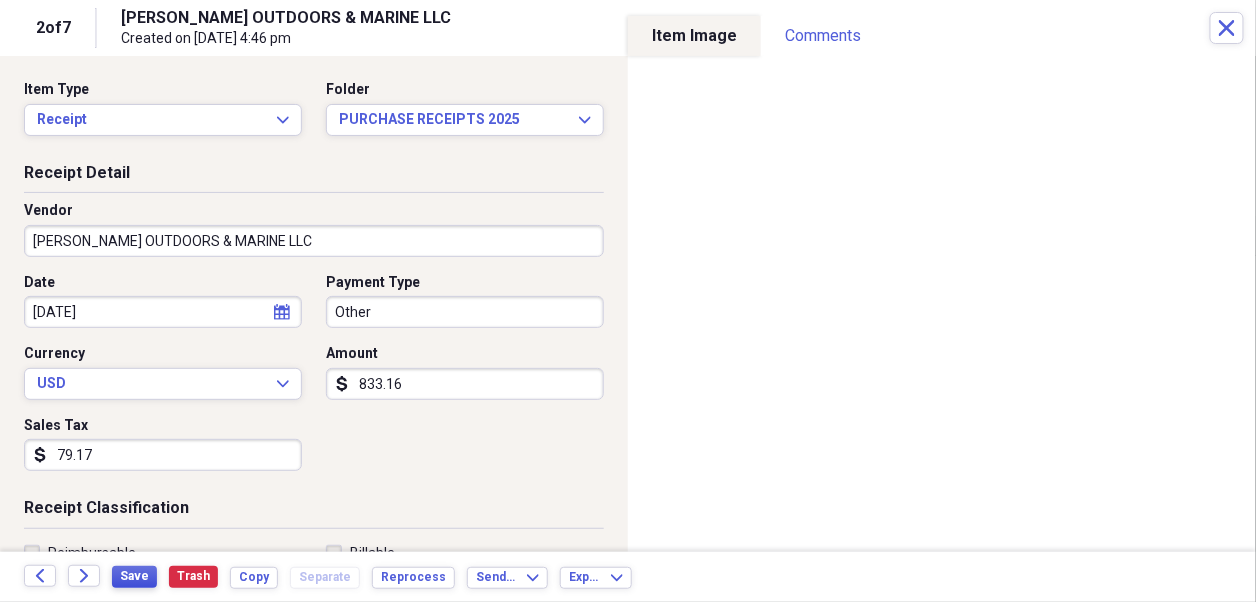 click on "Save" at bounding box center [134, 576] 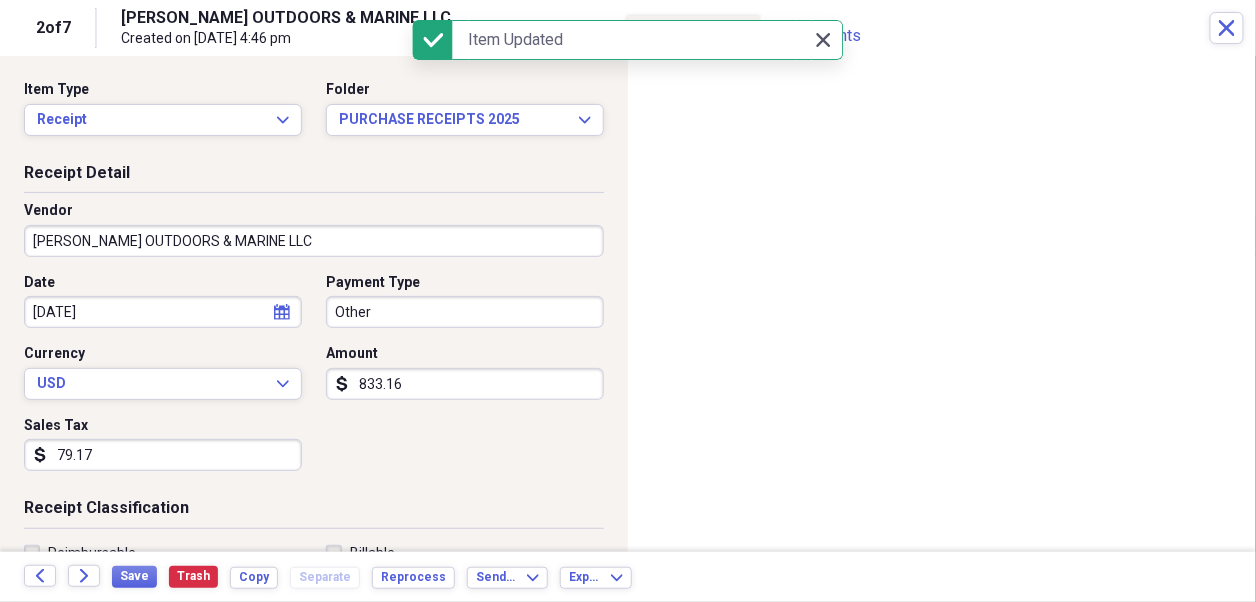 click on "Close" 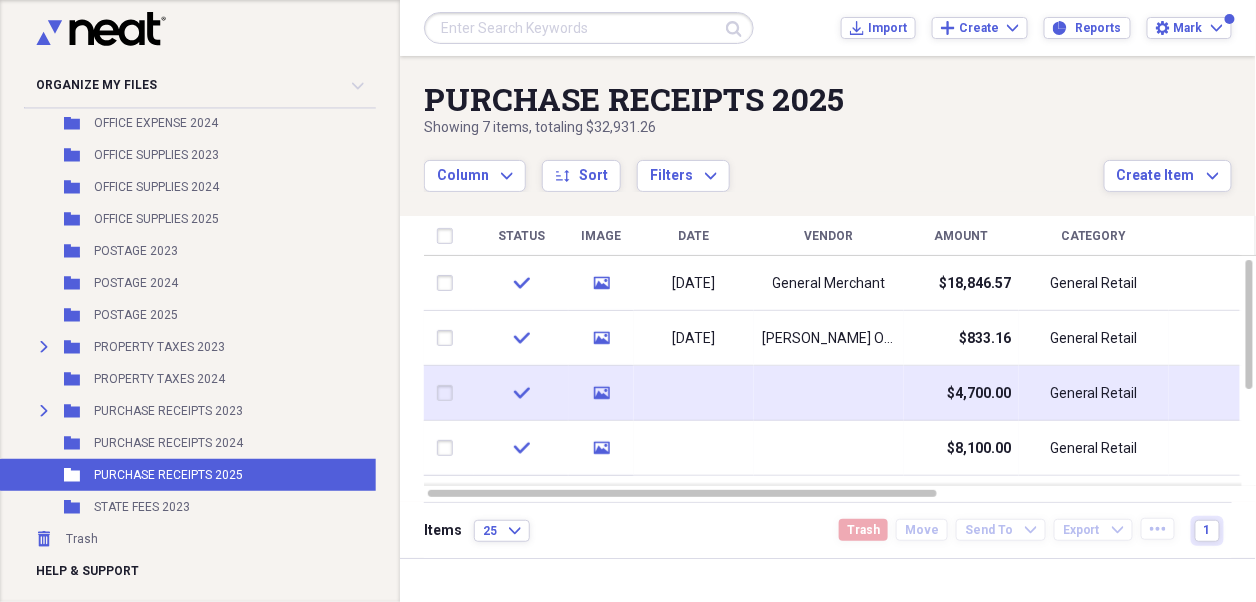 click on "$4,700.00" at bounding box center (979, 394) 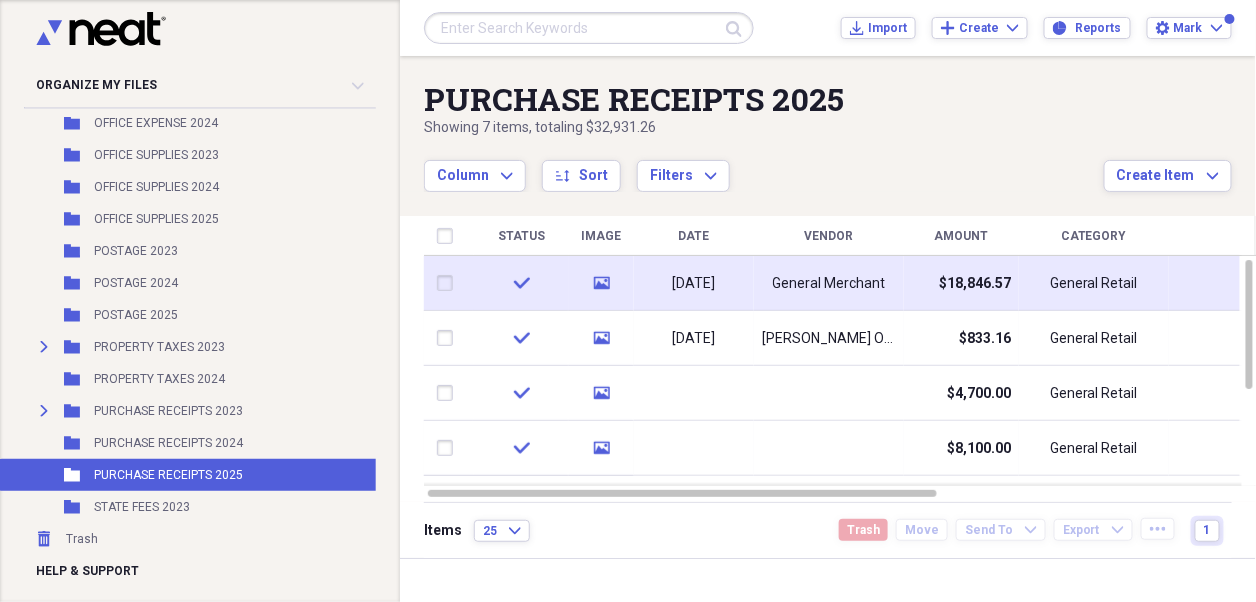 click on "General Merchant" at bounding box center (829, 284) 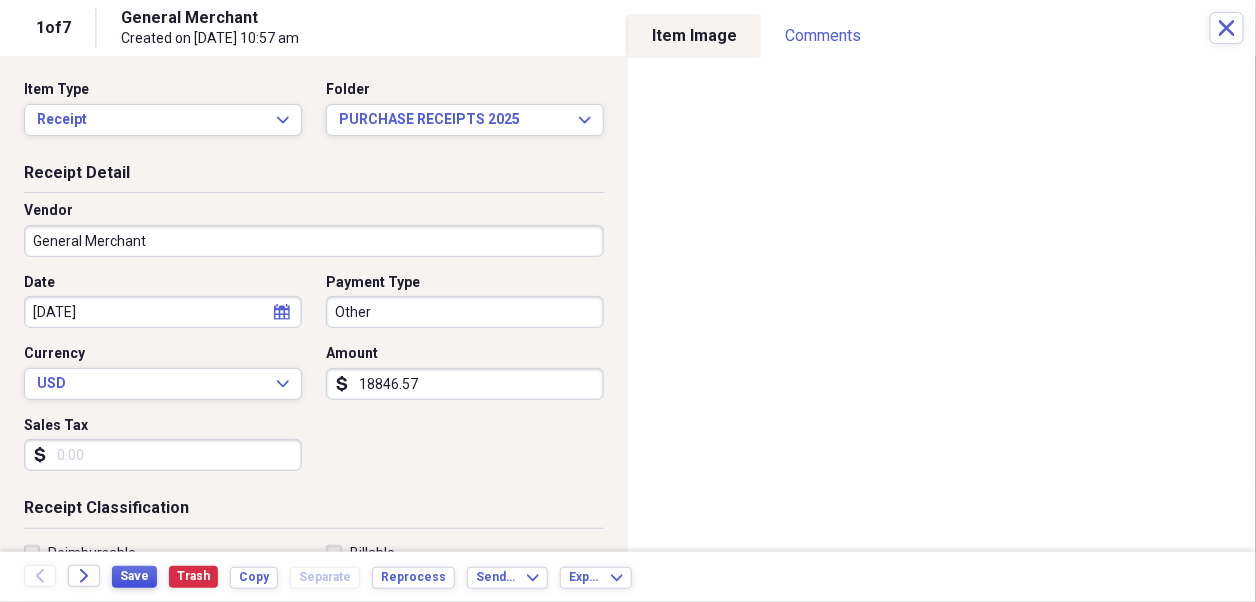click on "Save" at bounding box center [134, 576] 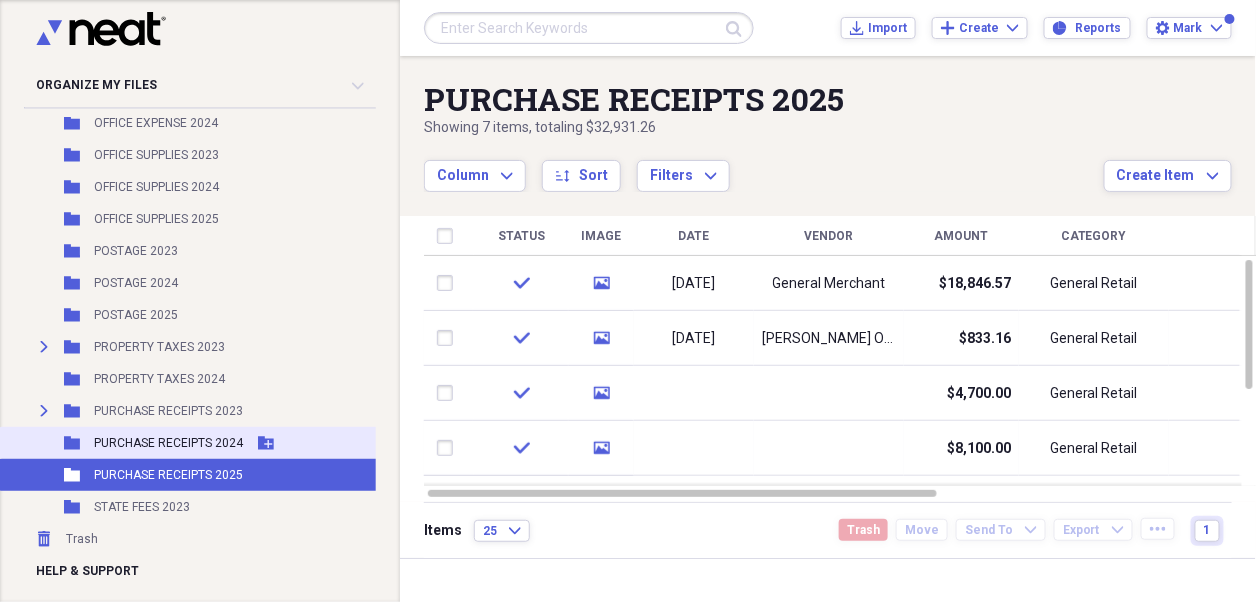 click on "PURCHASE RECEIPTS 2024" at bounding box center (168, 443) 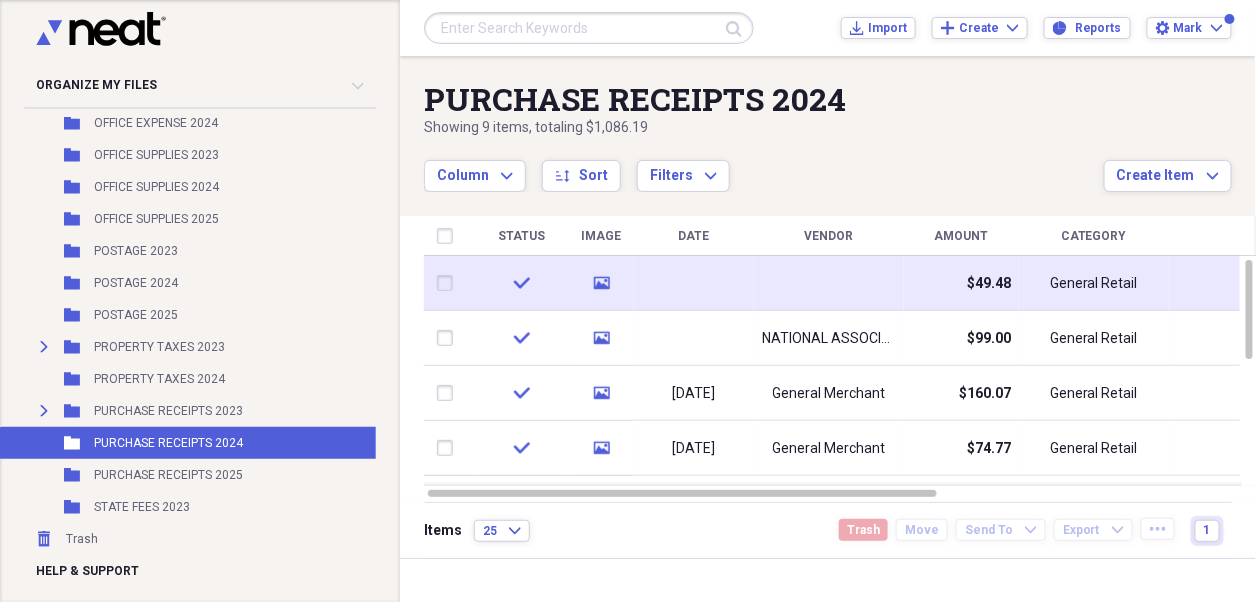 click on "General Retail" at bounding box center (1094, 284) 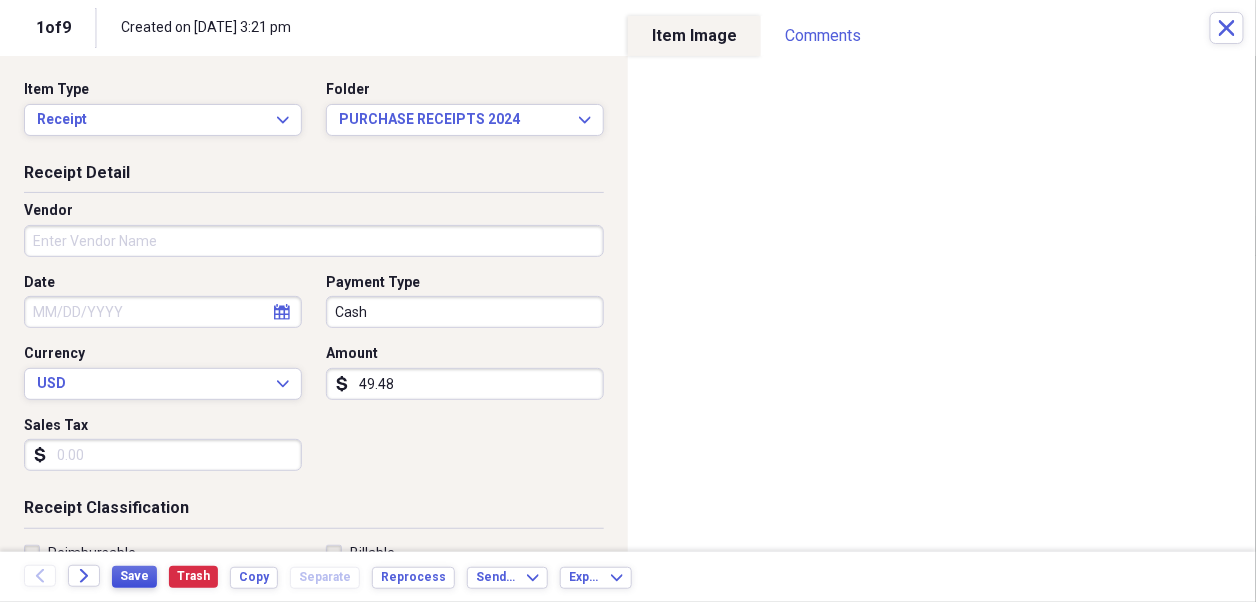 click on "Save" at bounding box center (134, 576) 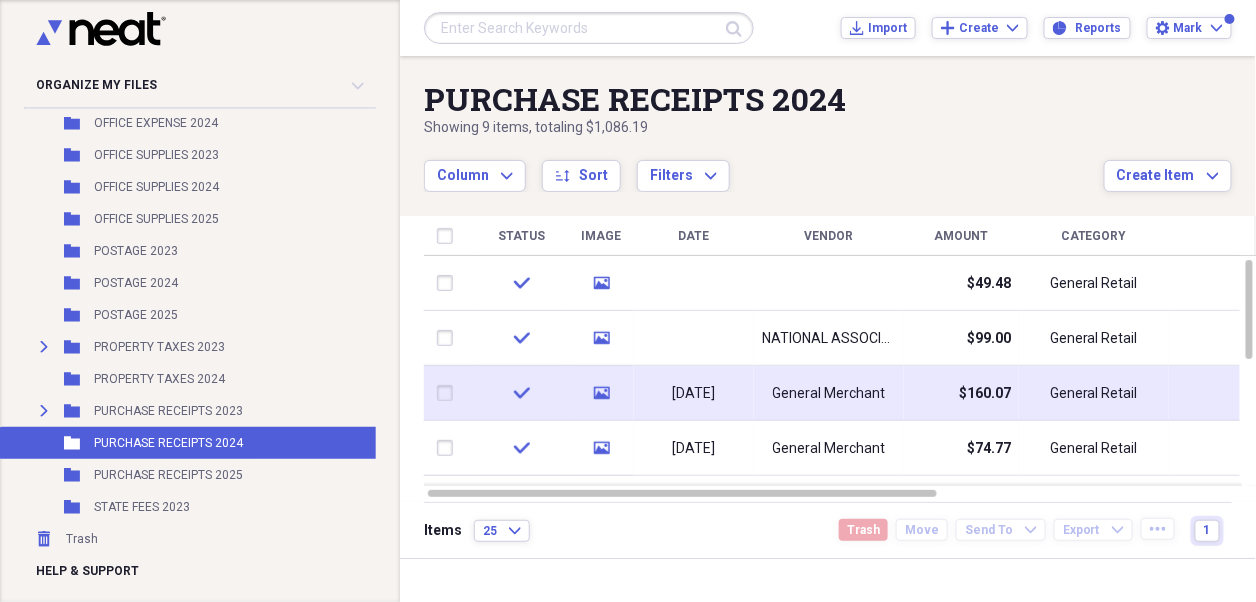 click on "General Merchant" at bounding box center (829, 394) 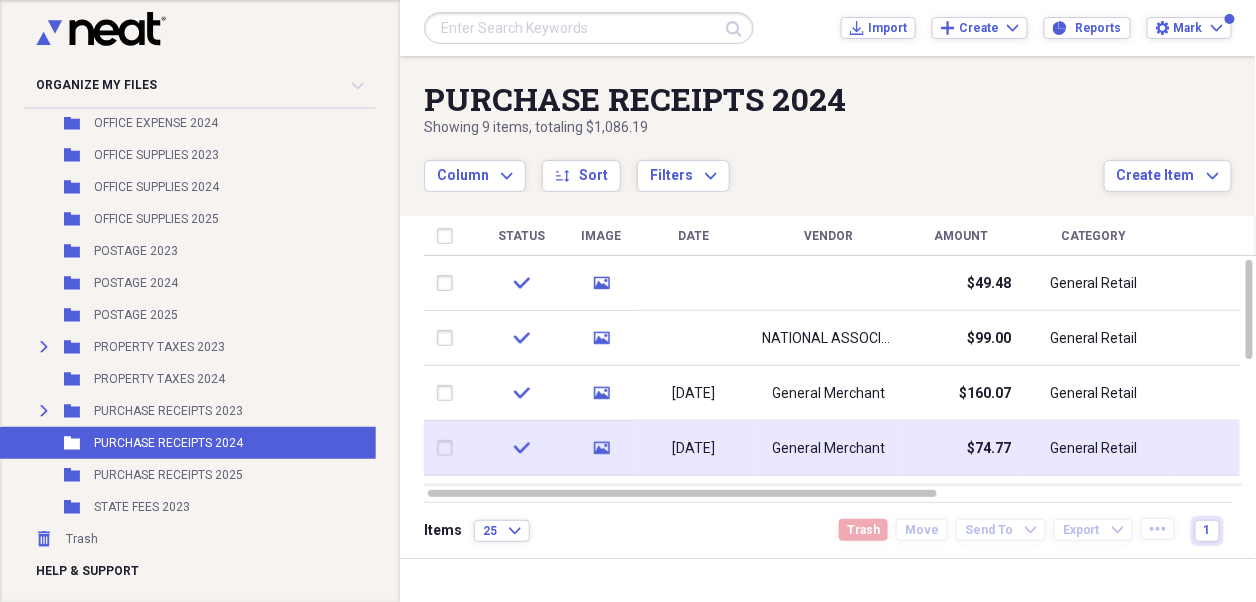 click on "General Merchant" at bounding box center (829, 449) 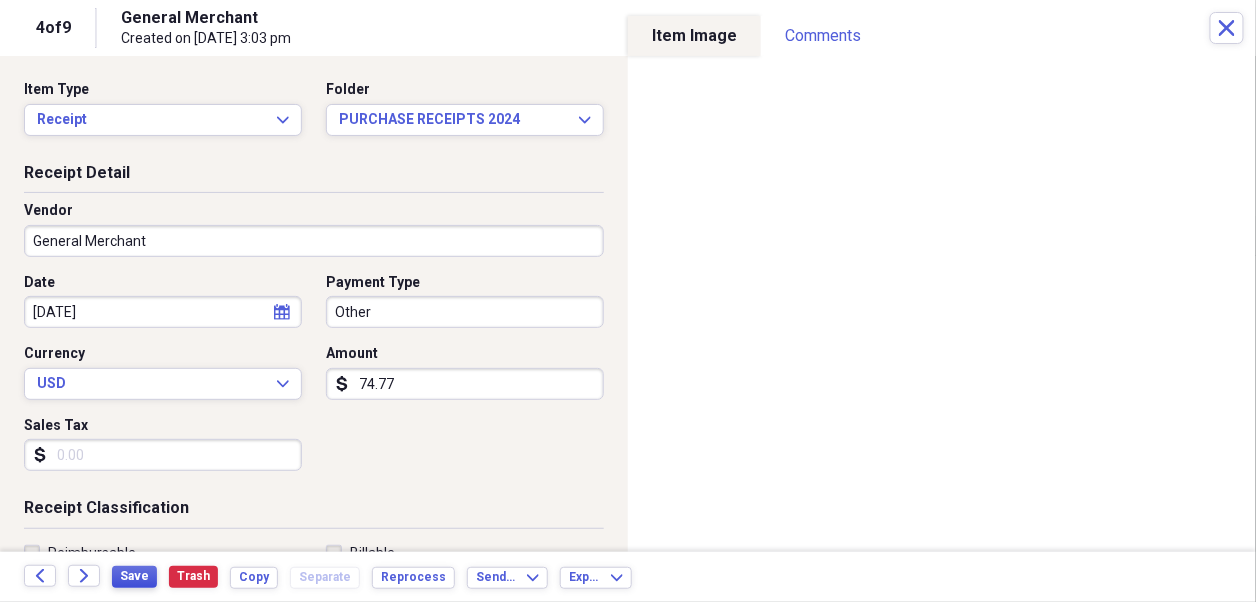 click on "Save" at bounding box center (134, 576) 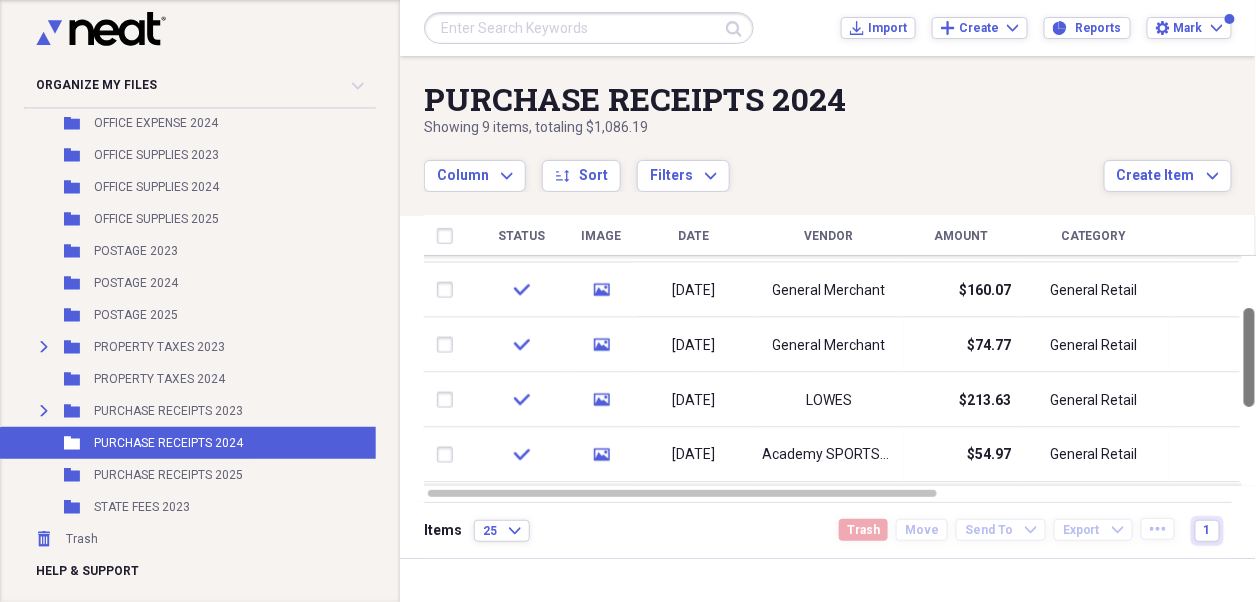 drag, startPoint x: 1249, startPoint y: 292, endPoint x: 1248, endPoint y: 341, distance: 49.010204 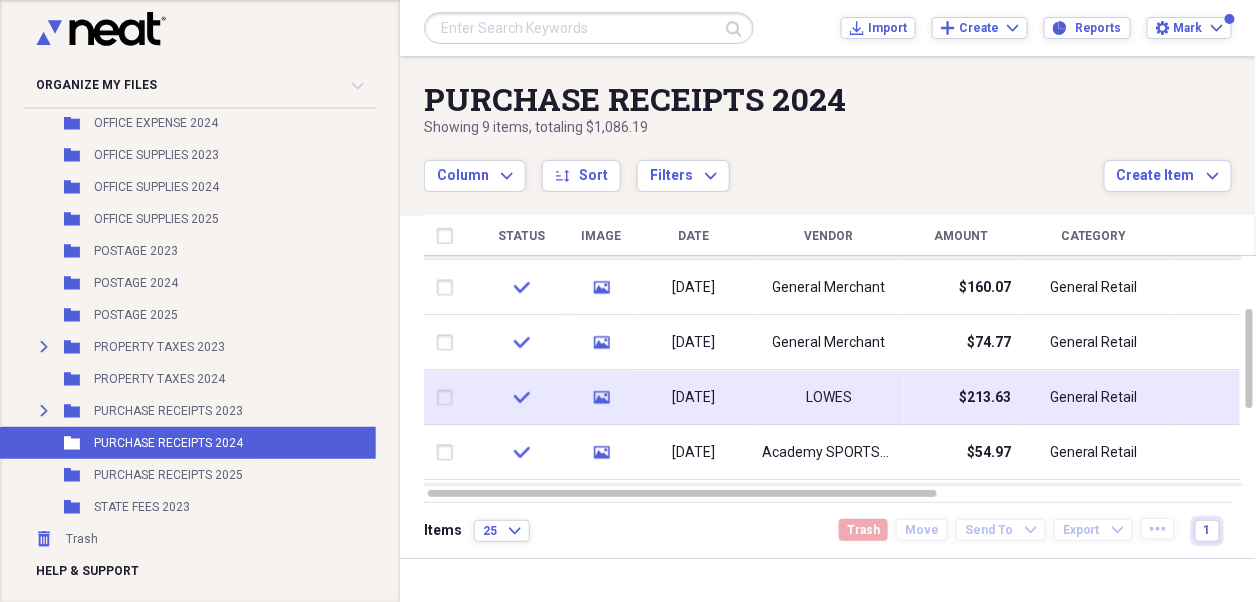 click on "[DATE]" at bounding box center [694, 398] 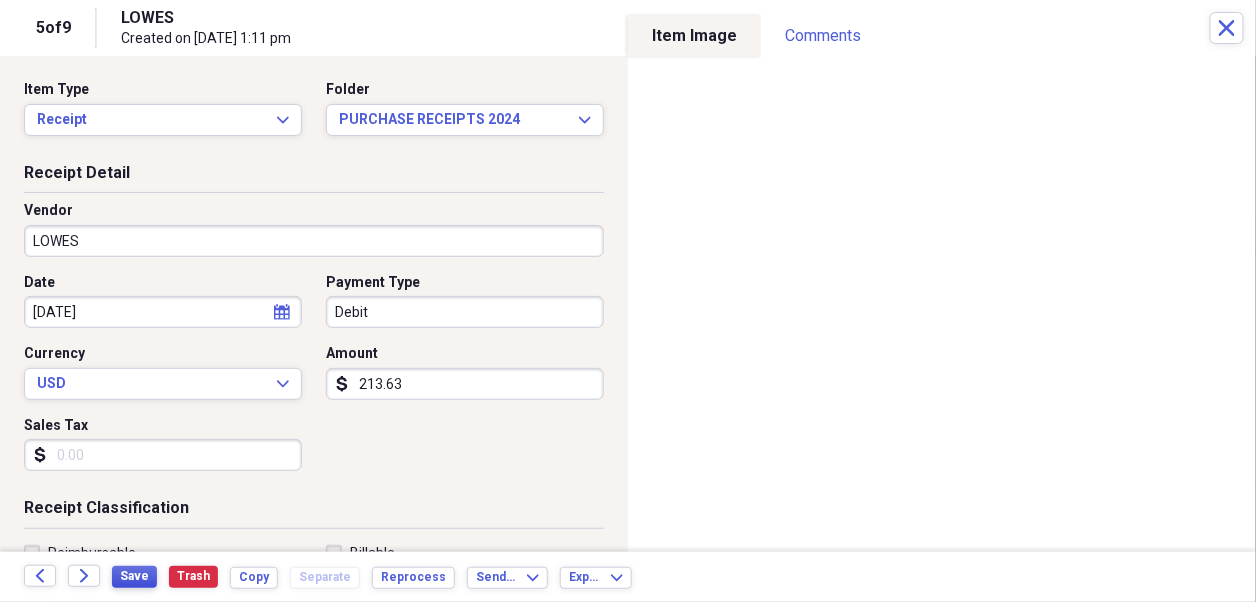 click on "Save" at bounding box center [134, 576] 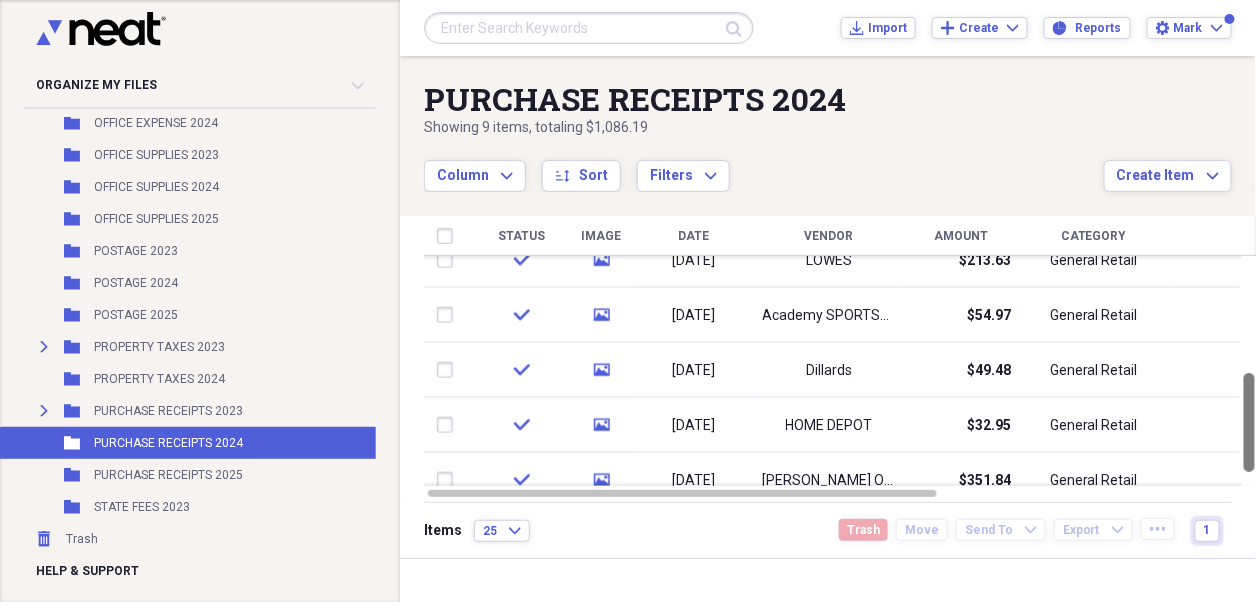 drag, startPoint x: 1242, startPoint y: 340, endPoint x: 1242, endPoint y: 404, distance: 64 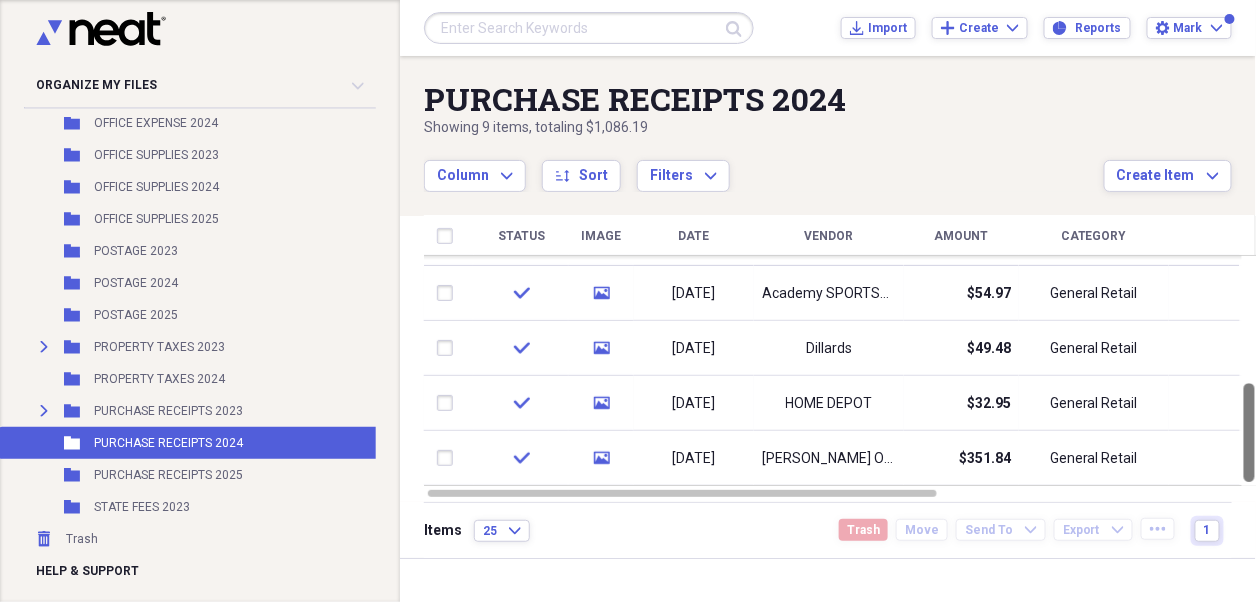 drag, startPoint x: 1244, startPoint y: 397, endPoint x: 1246, endPoint y: 452, distance: 55.03635 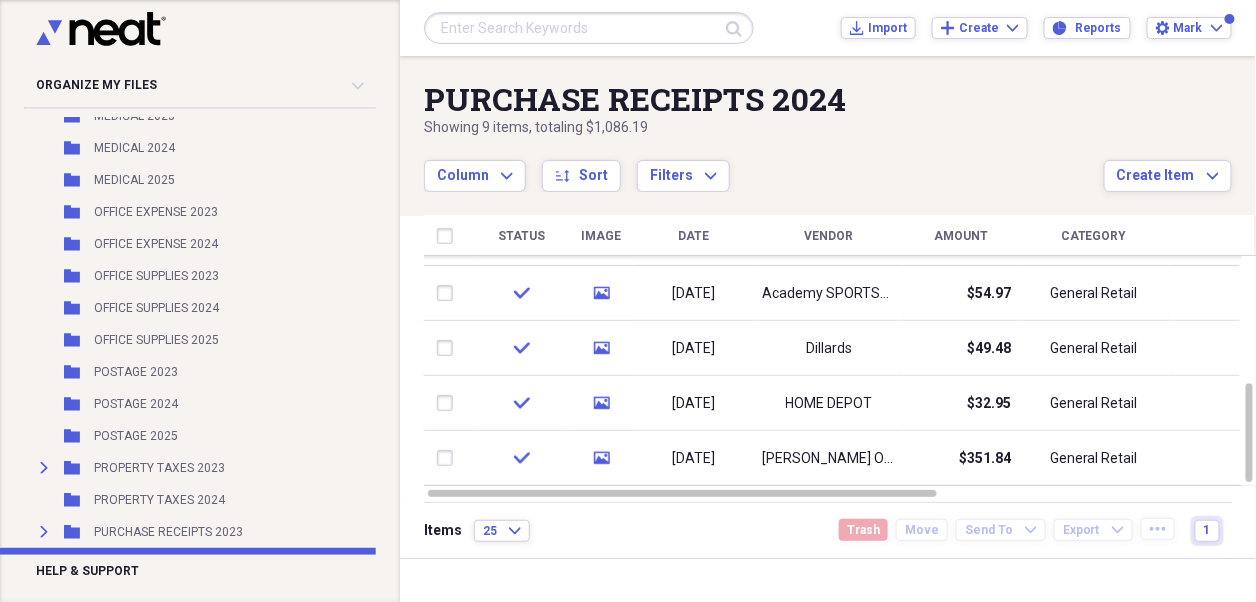 scroll, scrollTop: 700, scrollLeft: 0, axis: vertical 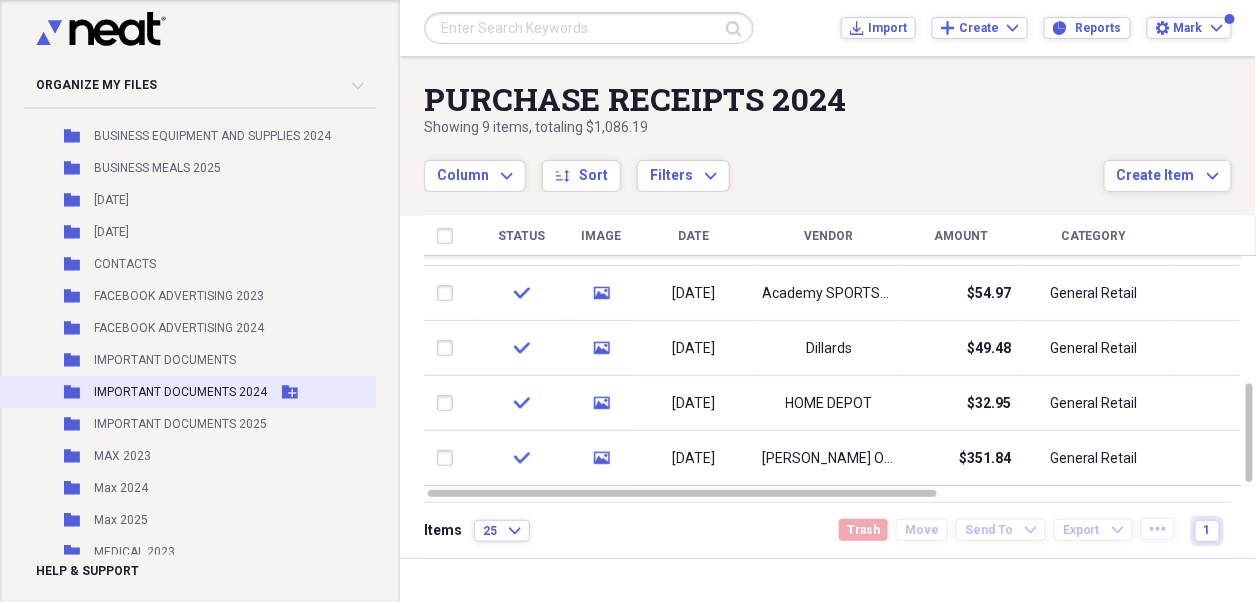 click on "IMPORTANT DOCUMENTS 2024" at bounding box center [180, 392] 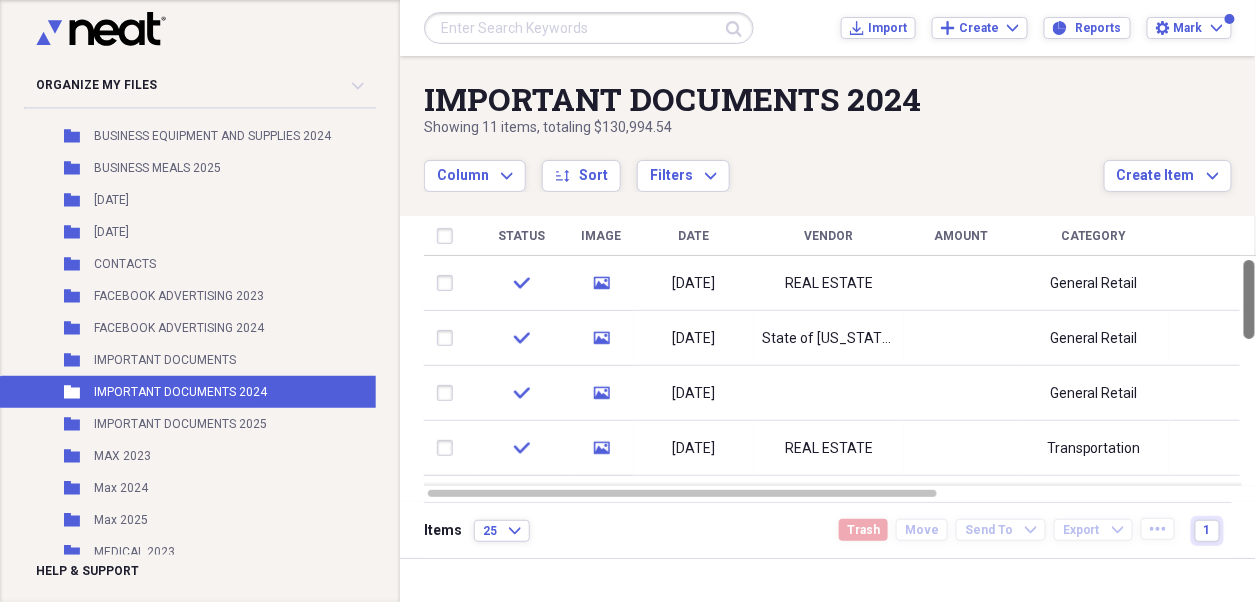 drag, startPoint x: 1246, startPoint y: 274, endPoint x: 1218, endPoint y: 215, distance: 65.30697 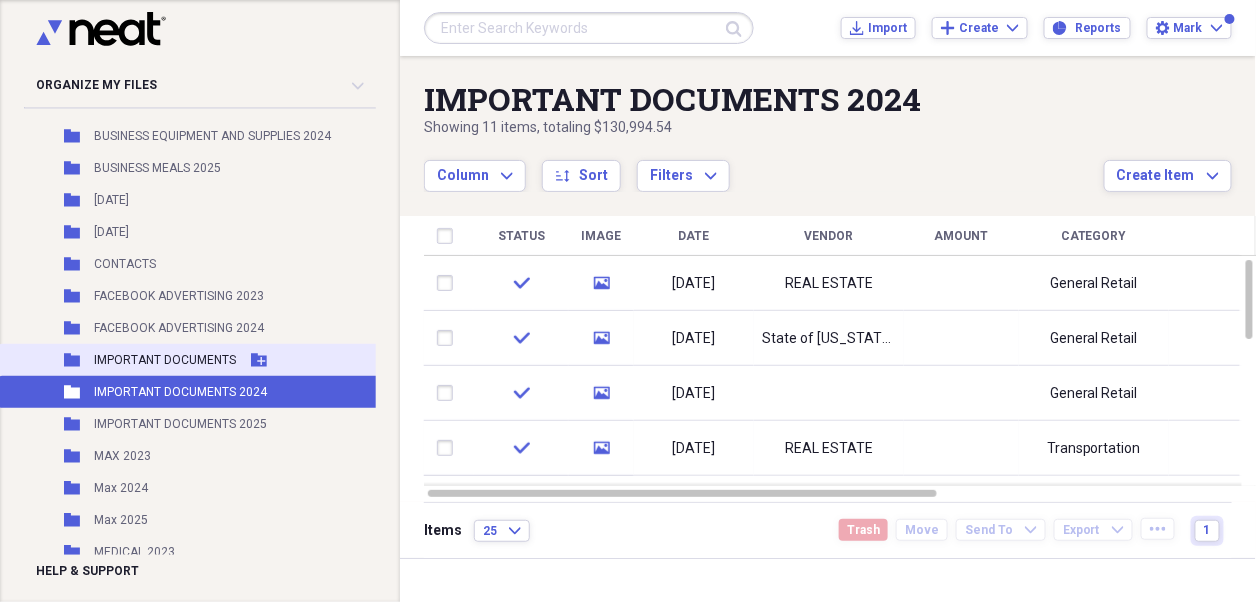 click on "IMPORTANT DOCUMENTS" at bounding box center [165, 360] 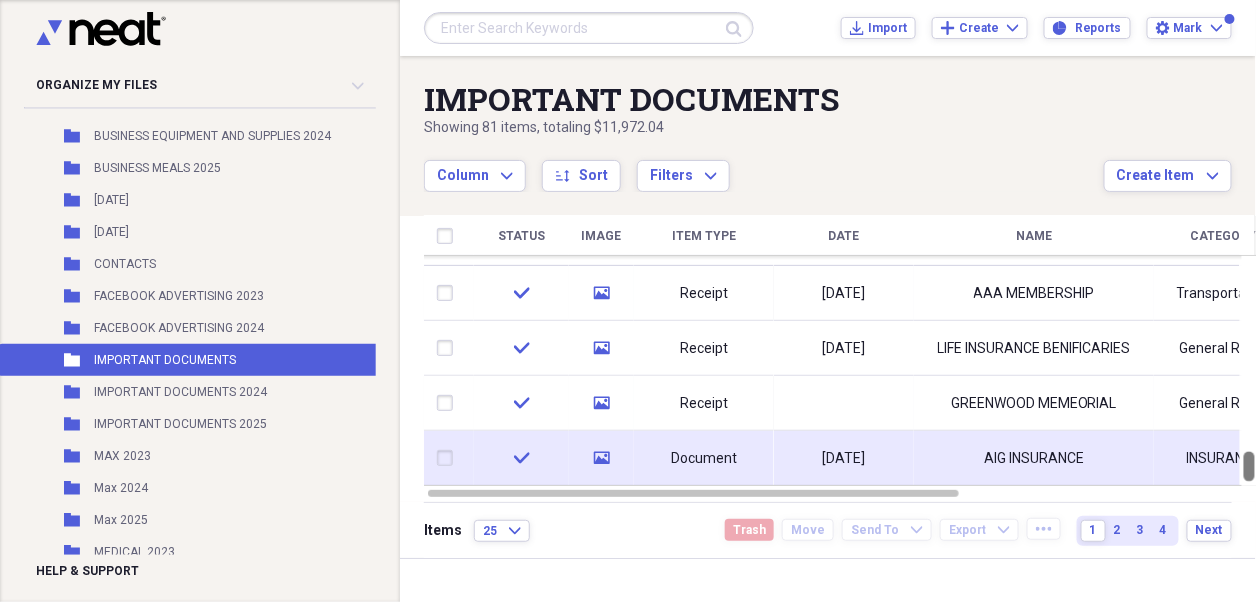 drag, startPoint x: 1244, startPoint y: 271, endPoint x: 1235, endPoint y: 475, distance: 204.19843 